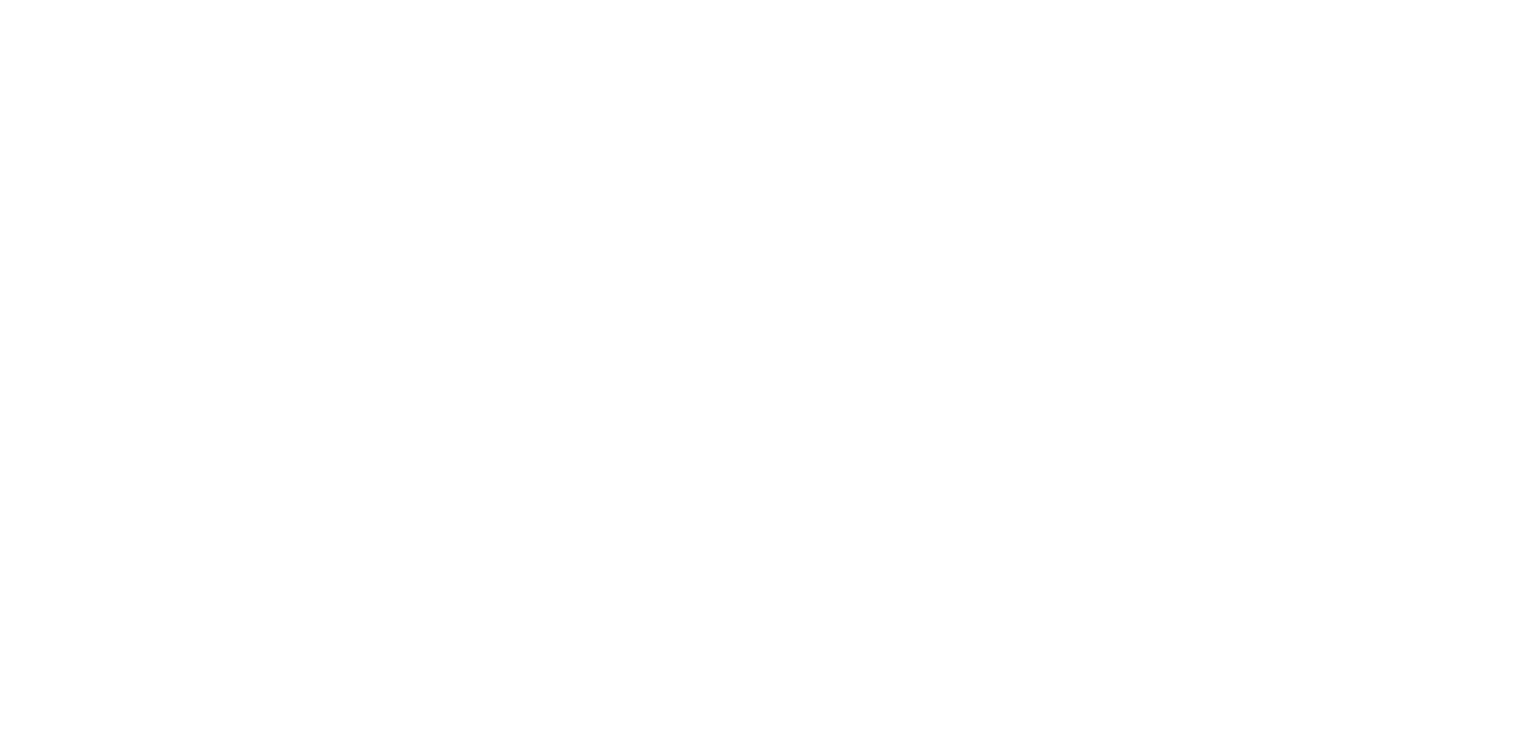 scroll, scrollTop: 0, scrollLeft: 0, axis: both 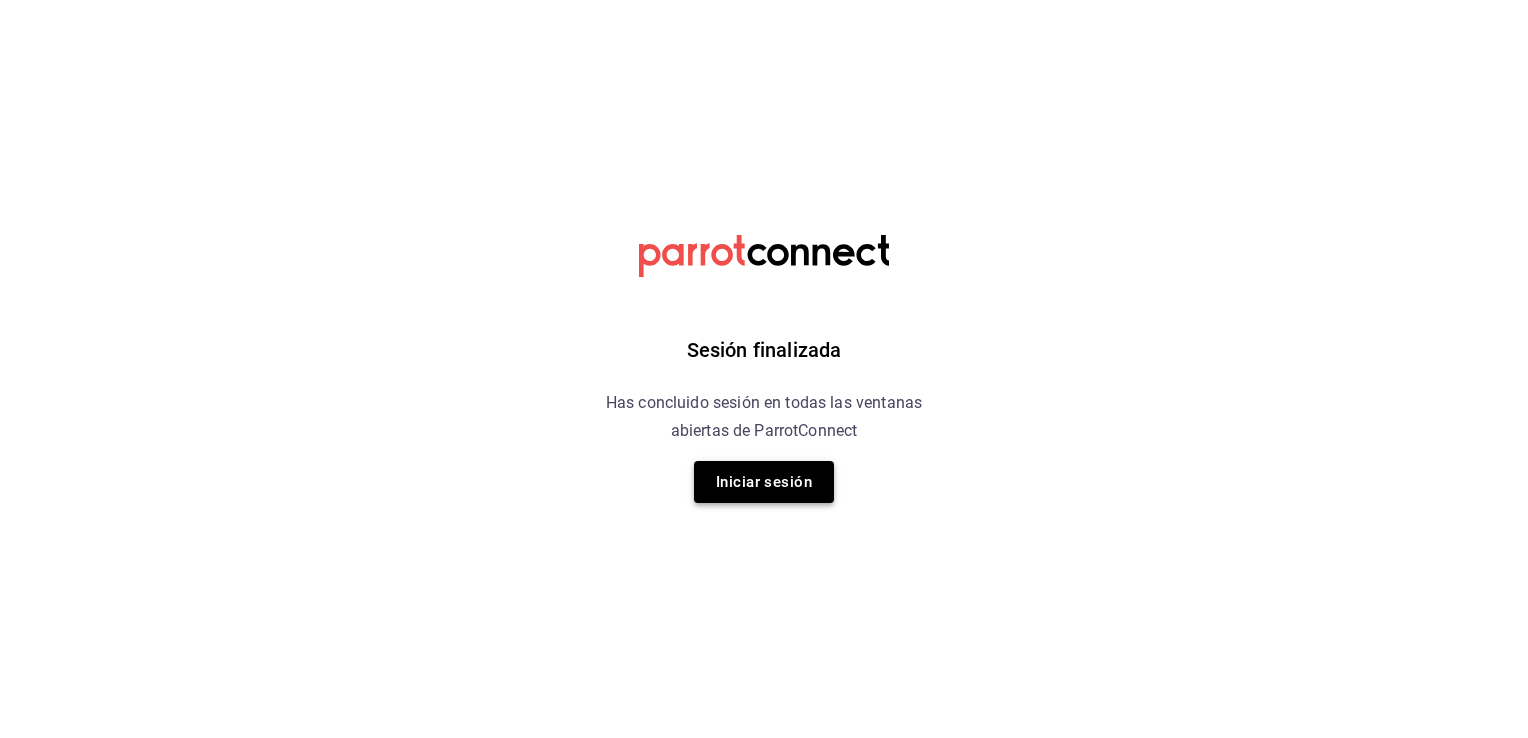 click on "Iniciar sesión" at bounding box center [764, 482] 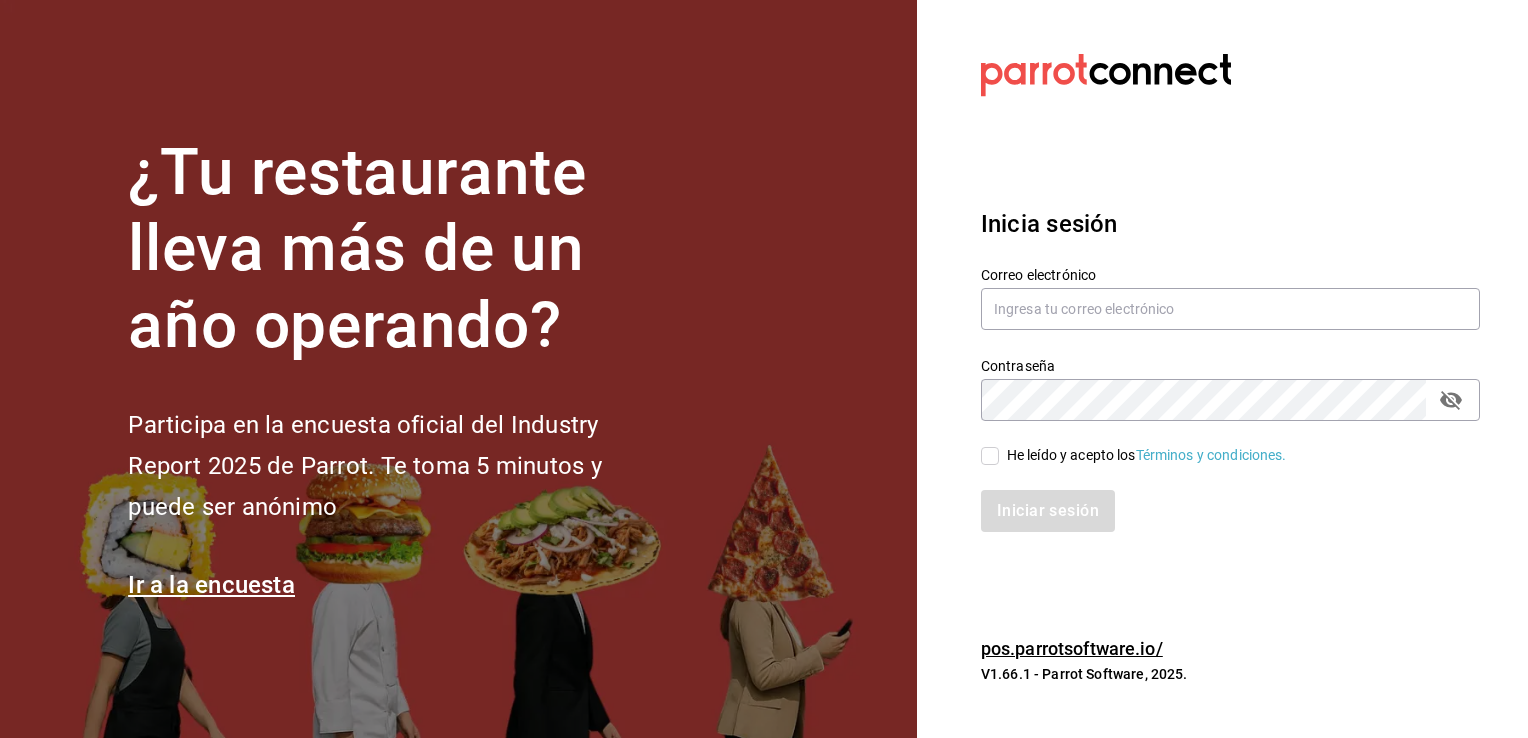 click on "¿Tu restaurante lleva más de un año operando? Participa en la encuesta oficial del Industry Report 2025 de Parrot. Te toma 5 minutos y puede ser anónimo Ir a la encuesta" at bounding box center [458, 369] 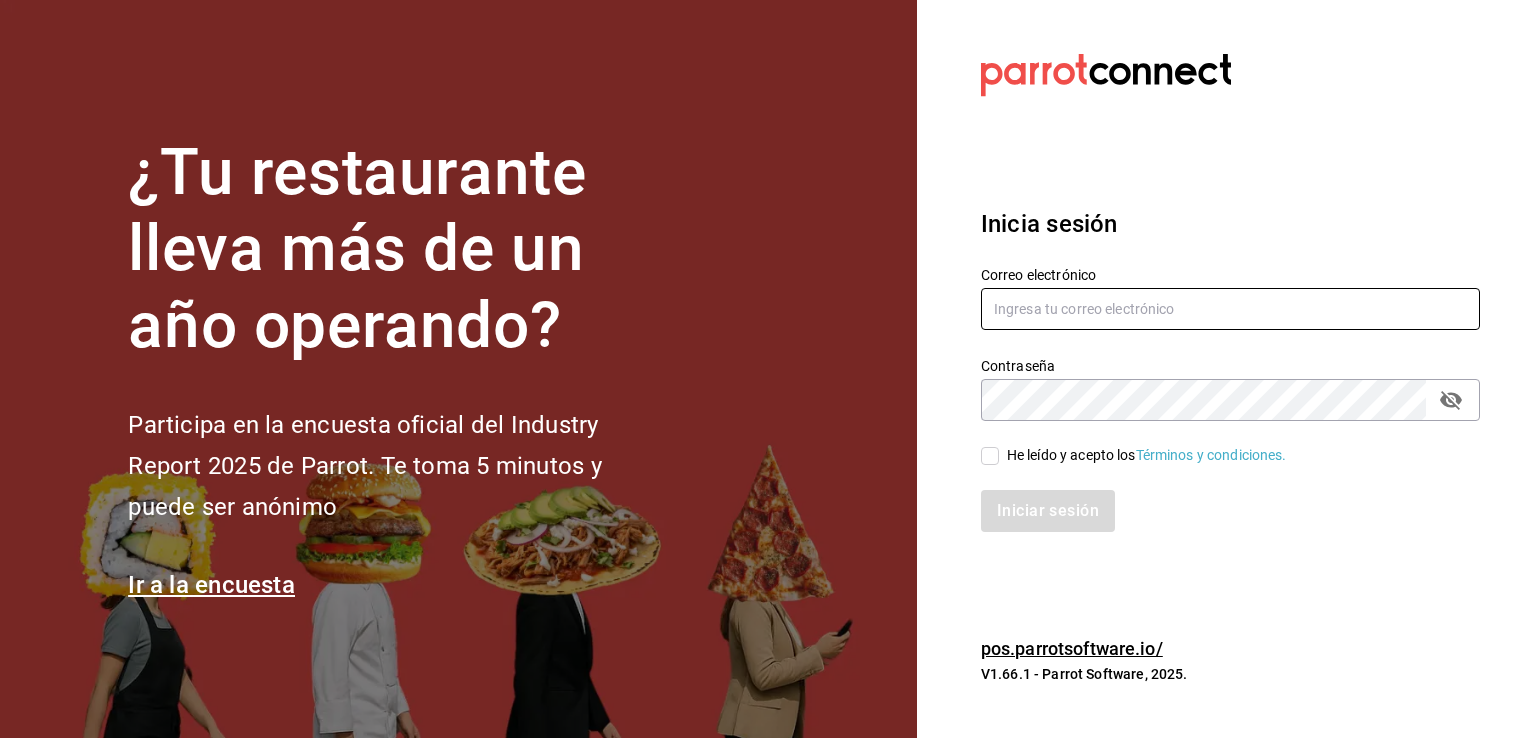 type on "cgl5644186393@gmail.com" 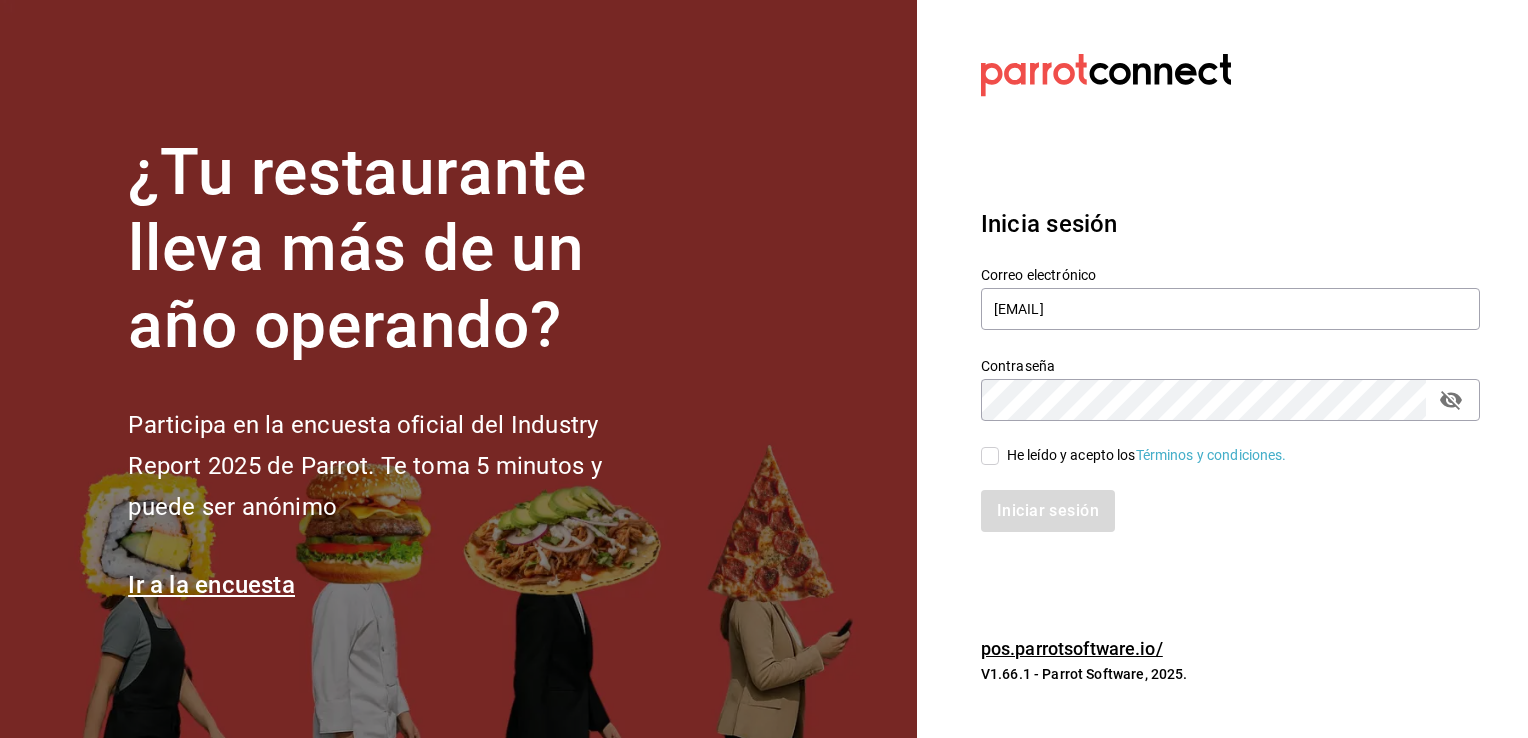 click on "He leído y acepto los  Términos y condiciones." at bounding box center (1218, 444) 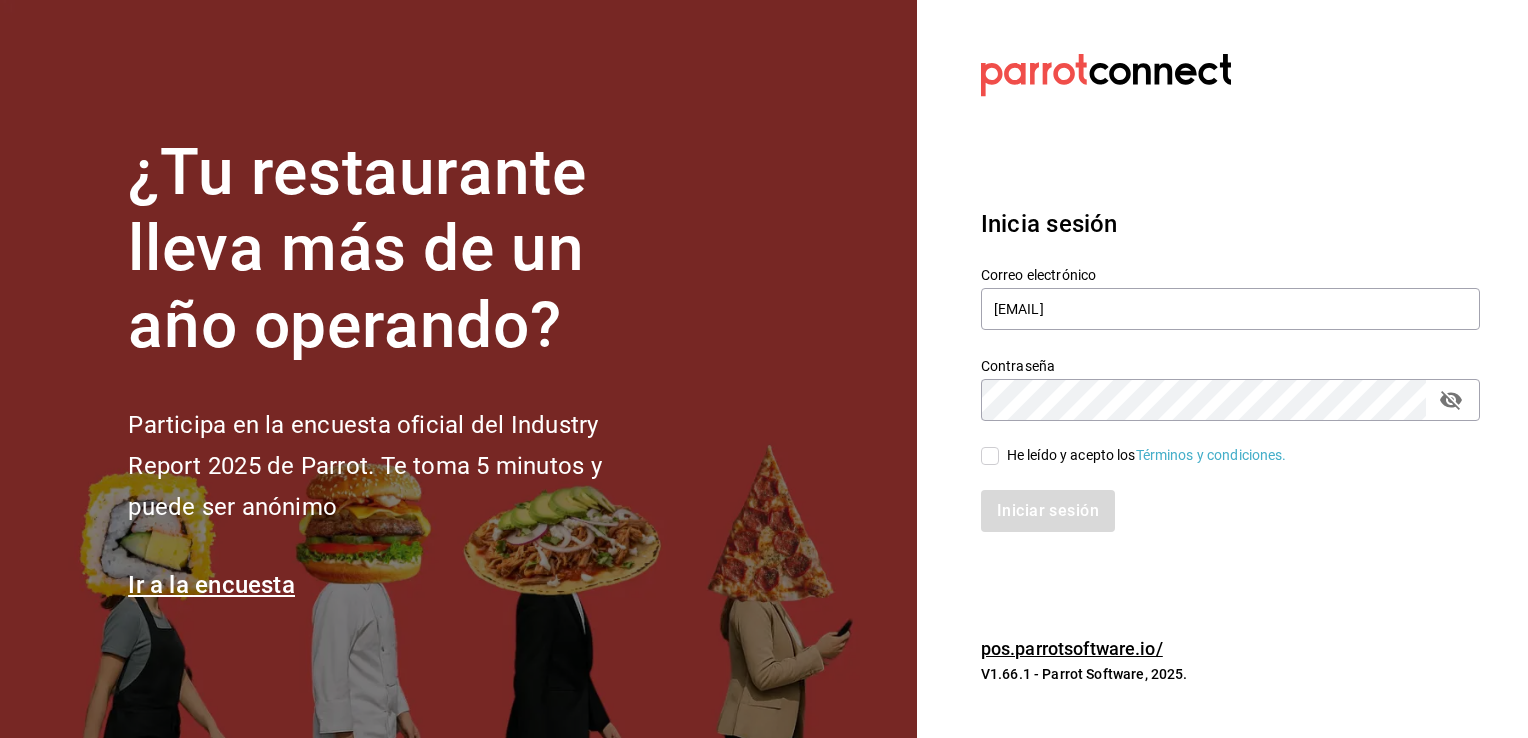 checkbox on "true" 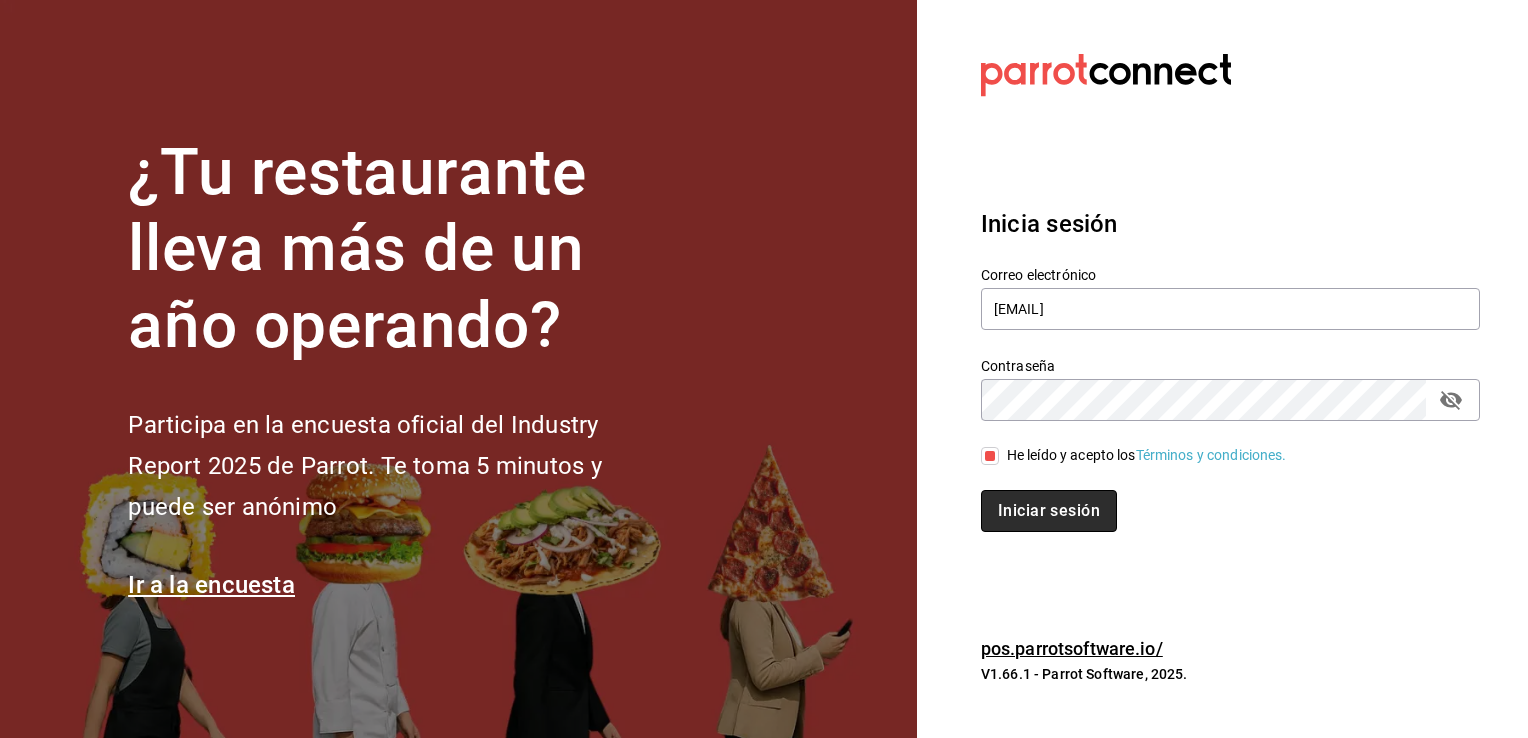 click on "Iniciar sesión" at bounding box center (1049, 511) 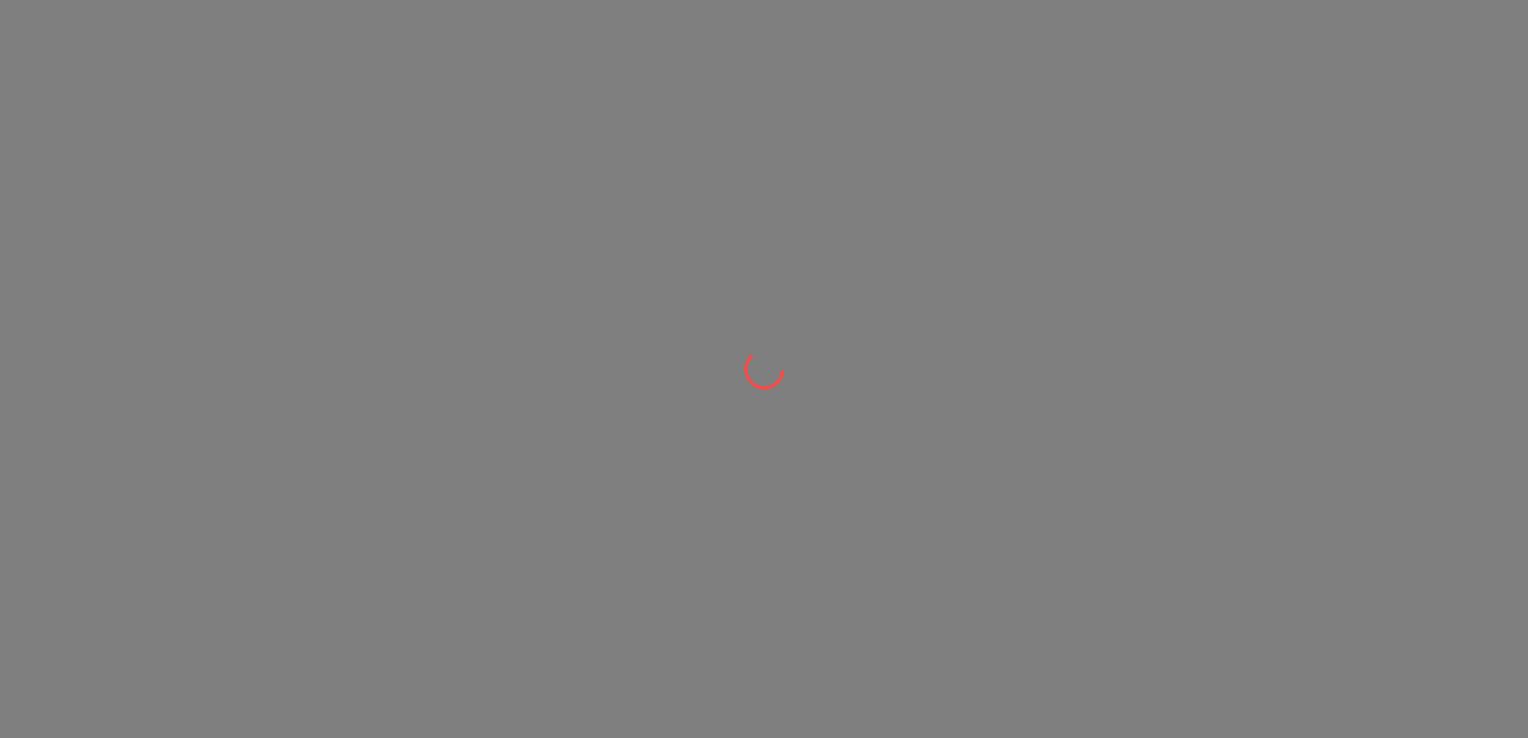 scroll, scrollTop: 0, scrollLeft: 0, axis: both 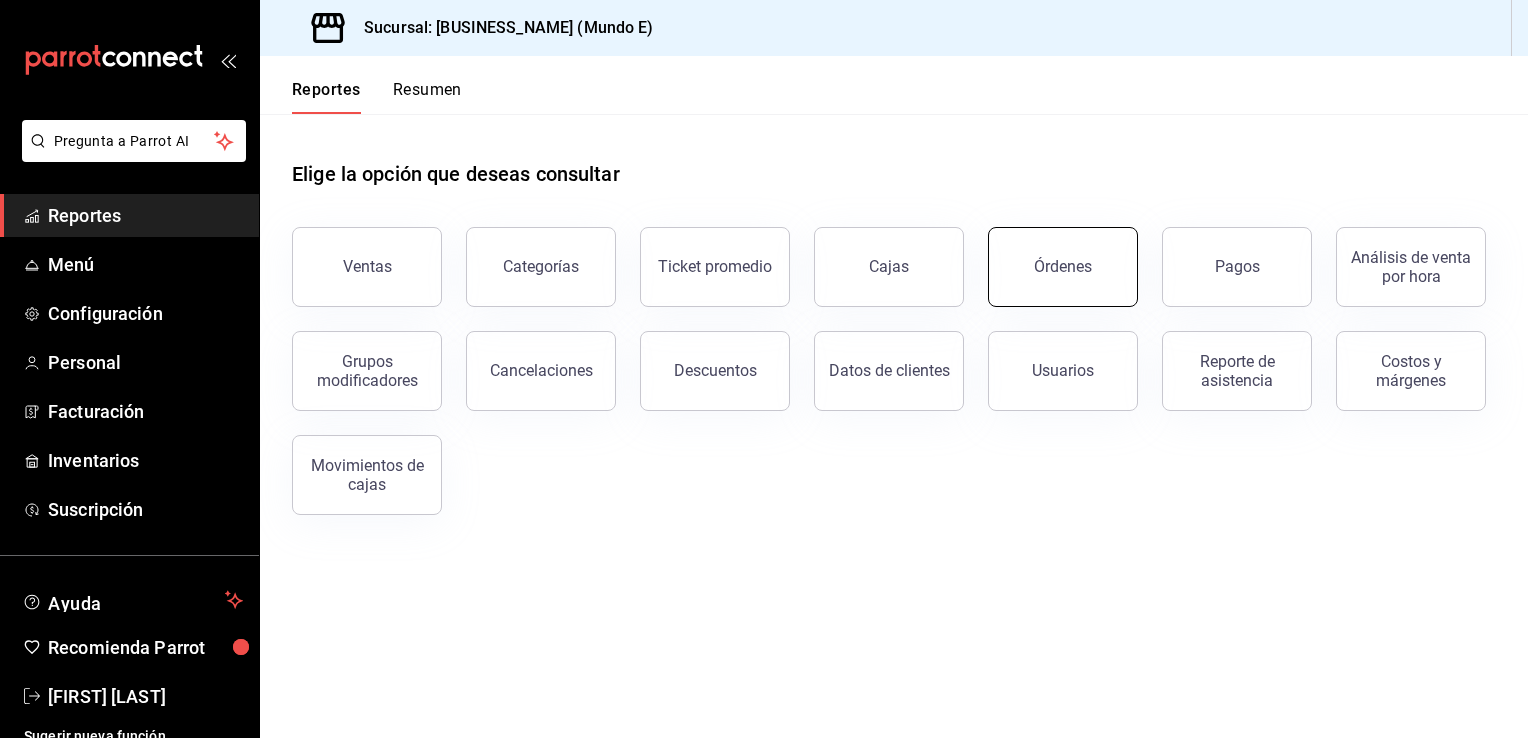 click on "Órdenes" at bounding box center (1063, 267) 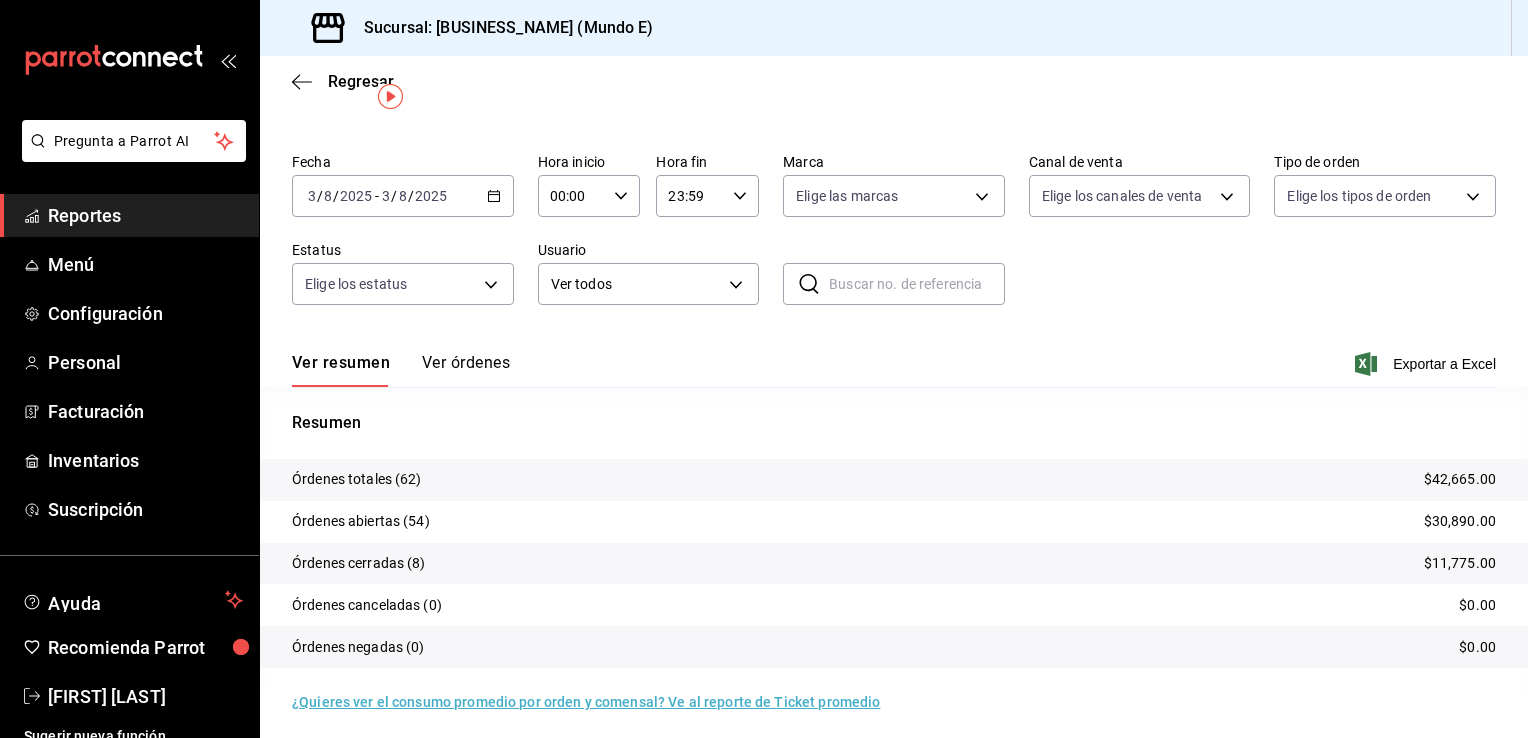 scroll, scrollTop: 47, scrollLeft: 0, axis: vertical 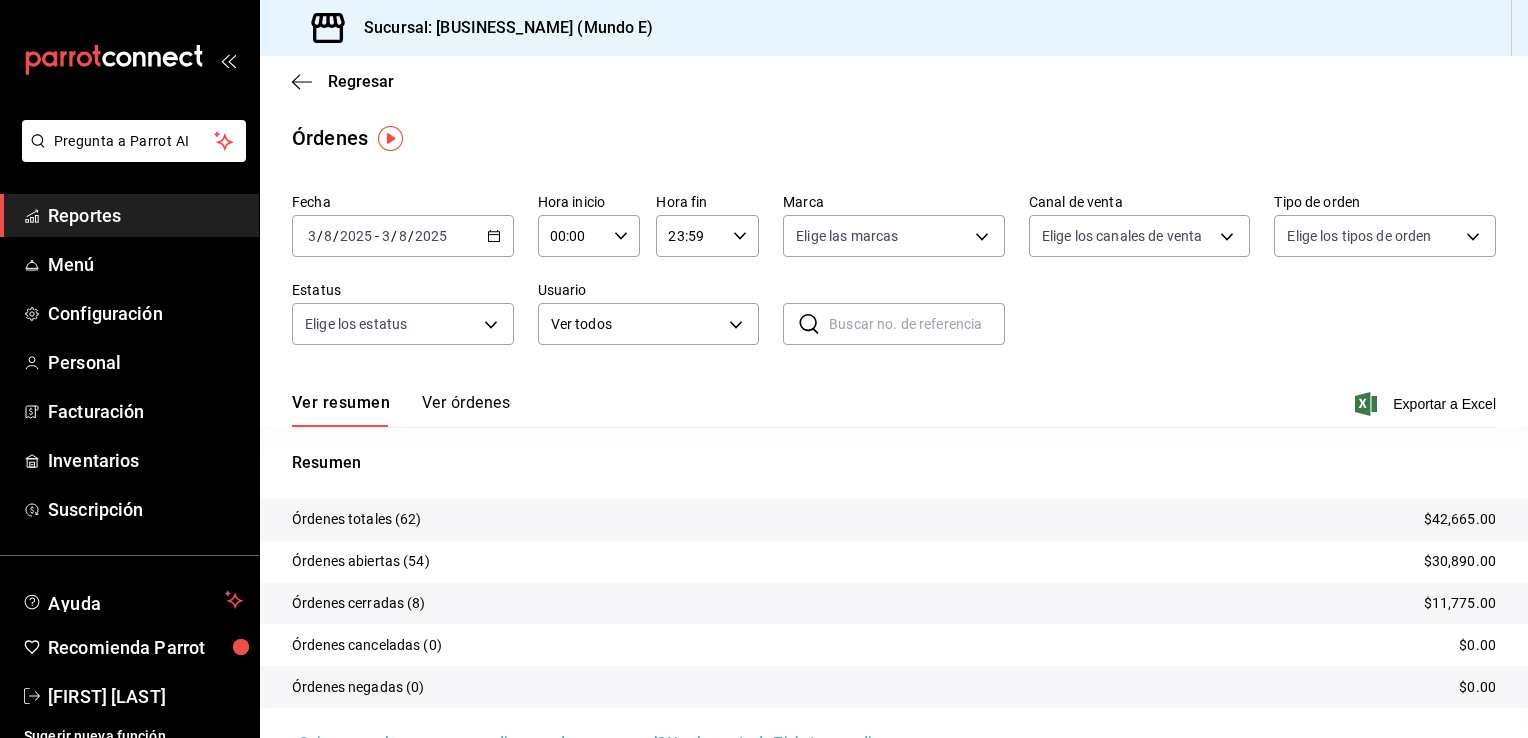 click on "Regresar Órdenes Fecha [DATE] [DAY] / [MONTH] / [YEAR] - [DATE] [DAY] / [MONTH] / [YEAR] Hora inicio 00:00 Hora inicio Hora fin 23:59 Hora fin Marca Elige las marcas Canal de venta Elige los canales de venta Tipo de orden Elige los tipos de orden Estatus Elige los estatus Usuario Ver todos ALL ​ ​ Ver resumen Ver órdenes Exportar a Excel Resumen Órdenes totales (62) $42,665.00 Órdenes abiertas (54) $30,890.00 Órdenes cerradas (8) $11,775.00 Órdenes canceladas (0) $0.00 Órdenes negadas (0) $0.00 ¿Quieres ver el consumo promedio por orden y comensal? Ve al reporte de Ticket promedio" at bounding box center [894, 420] 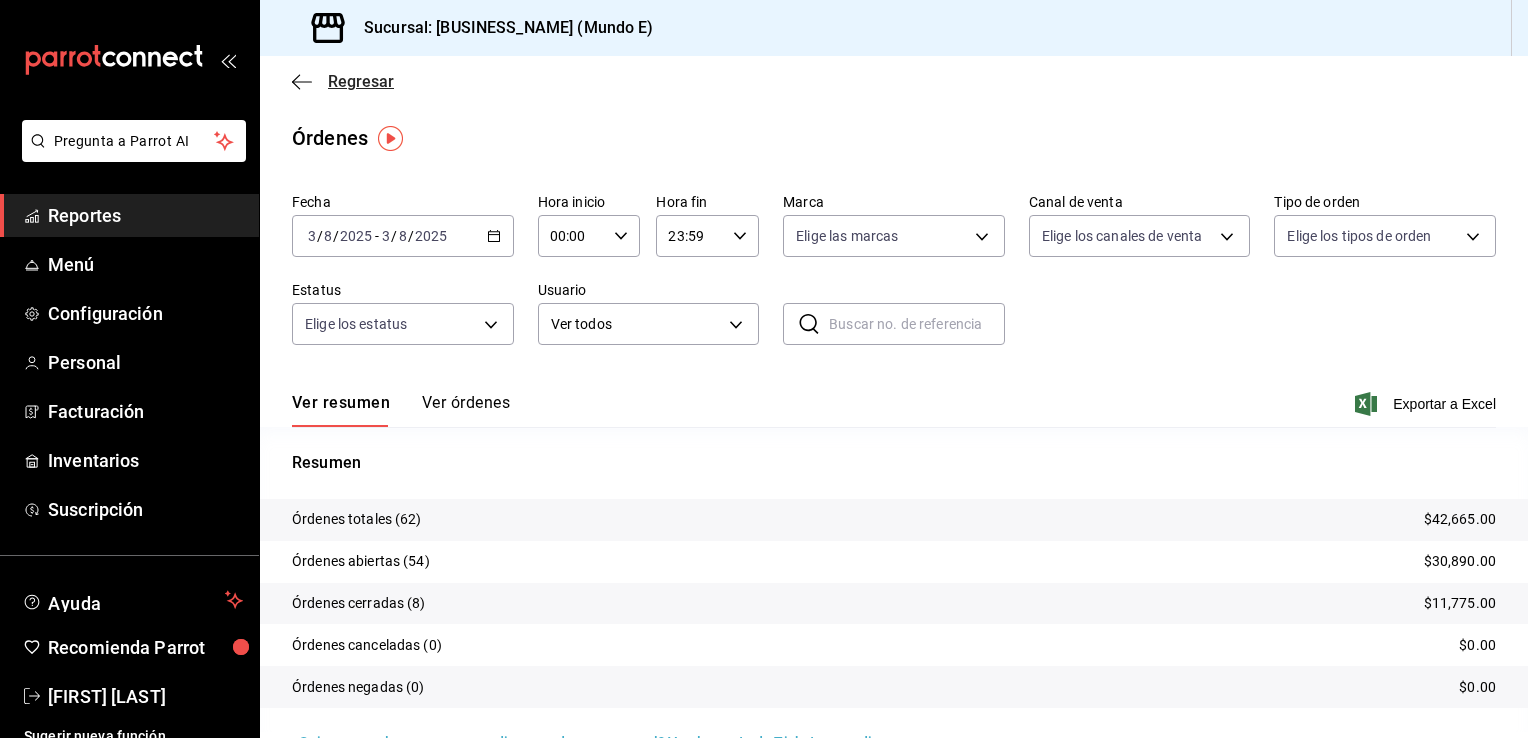 click 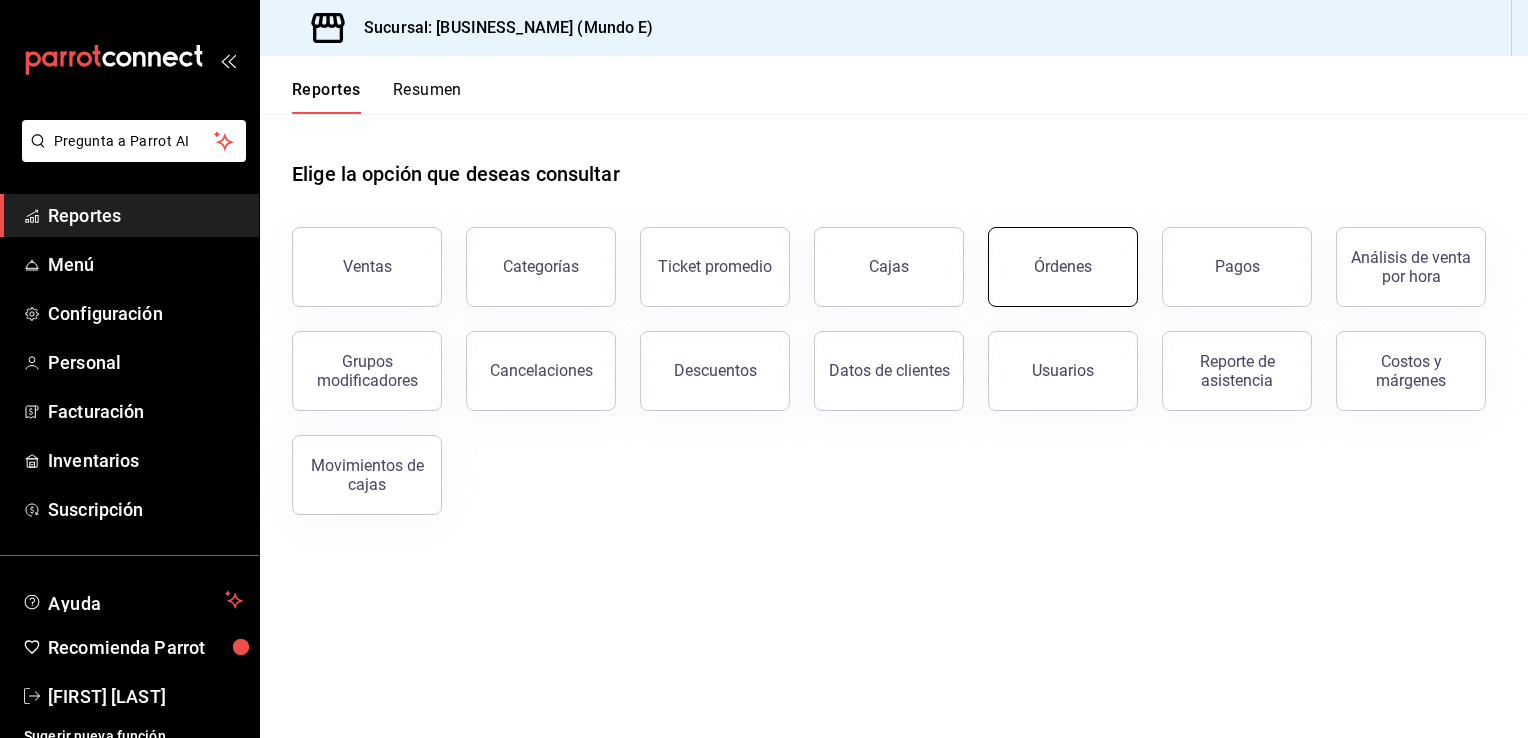 click on "Órdenes" at bounding box center (1063, 267) 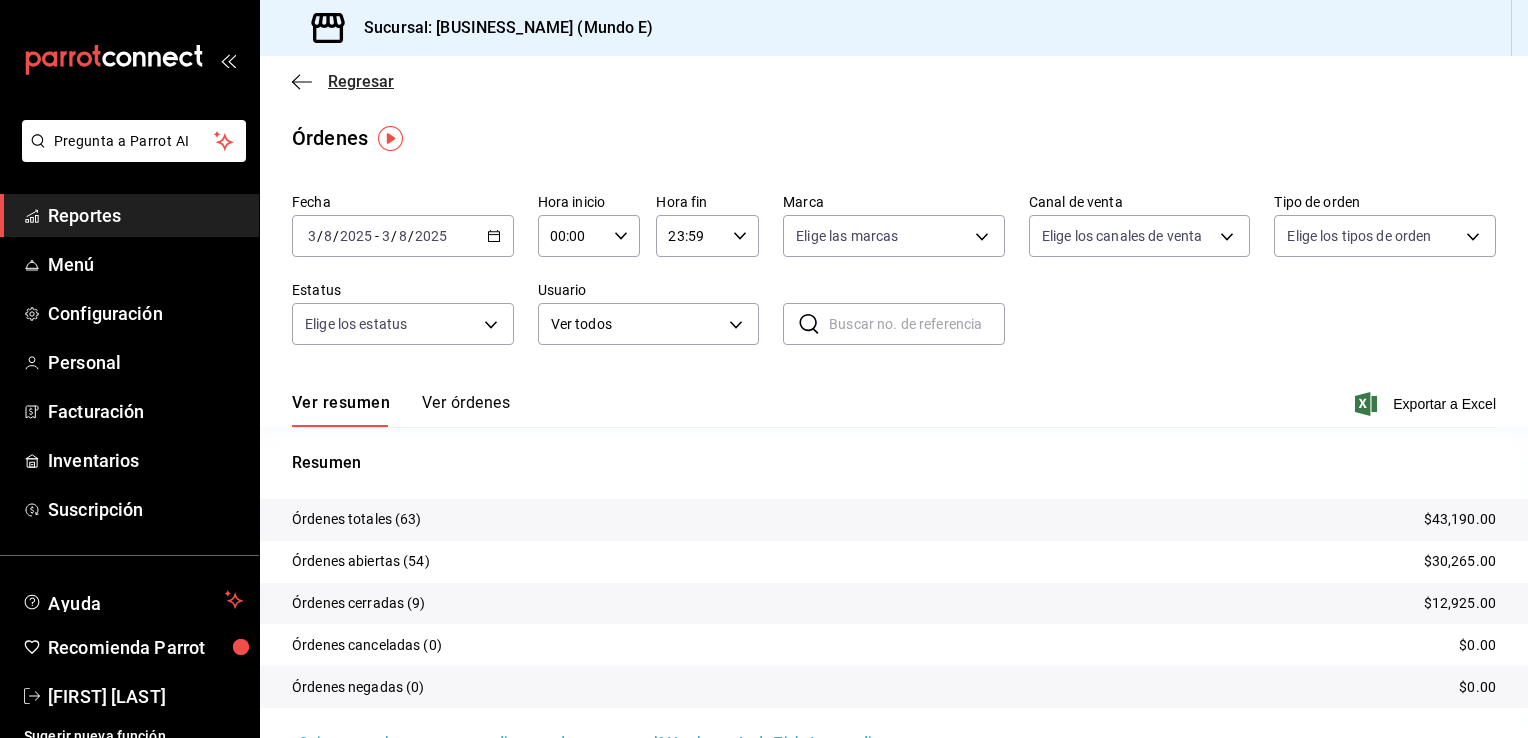 click on "Regresar" at bounding box center [343, 81] 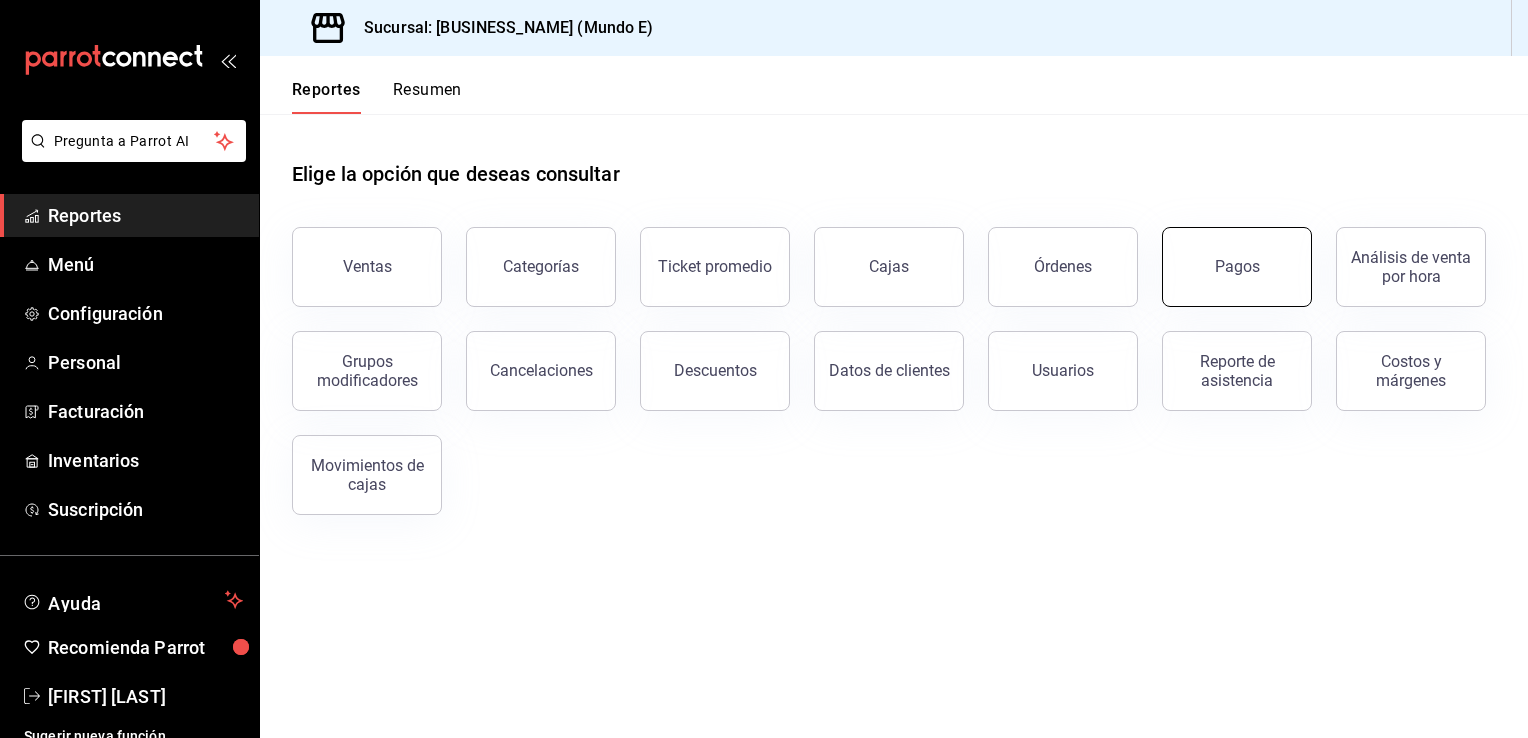 click on "Pagos" at bounding box center (1237, 267) 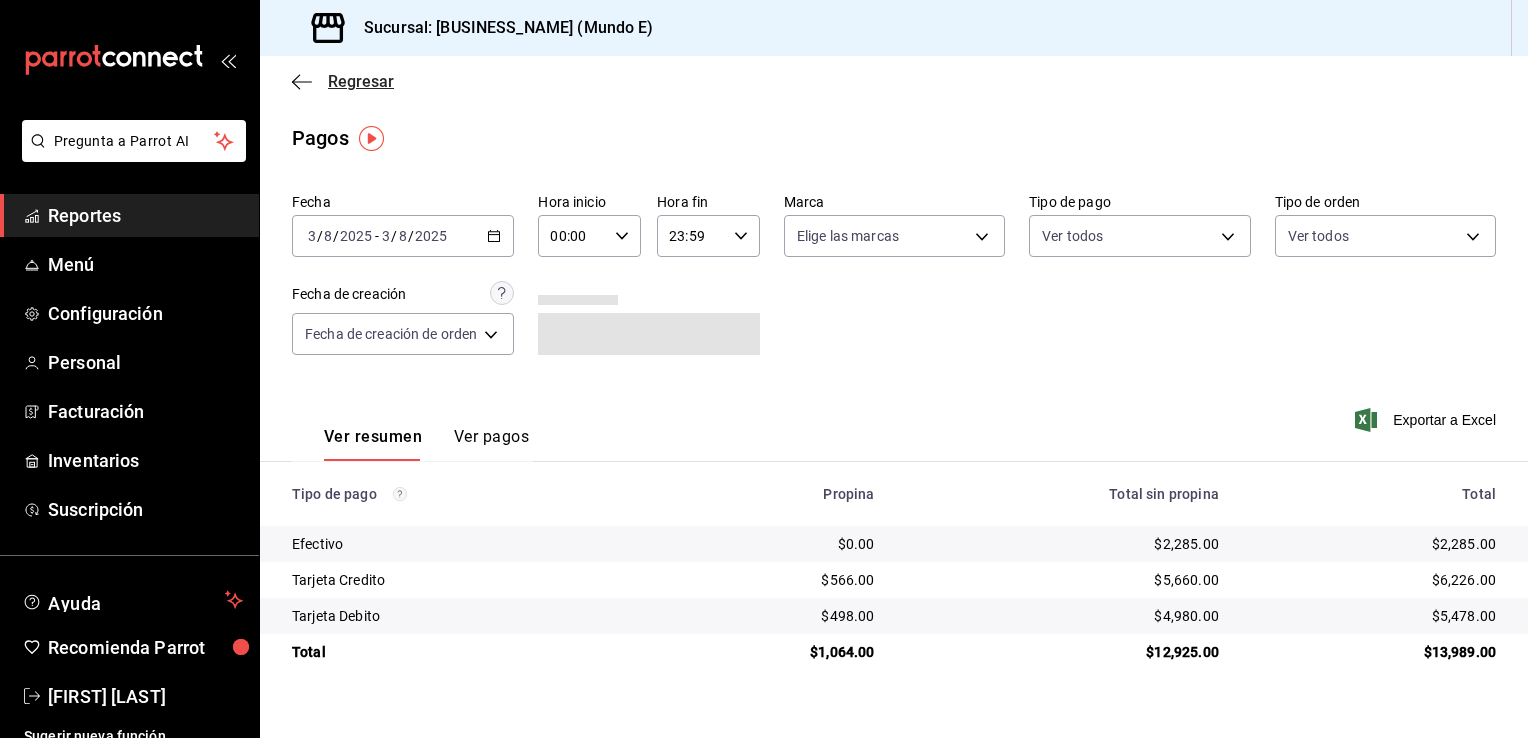 click 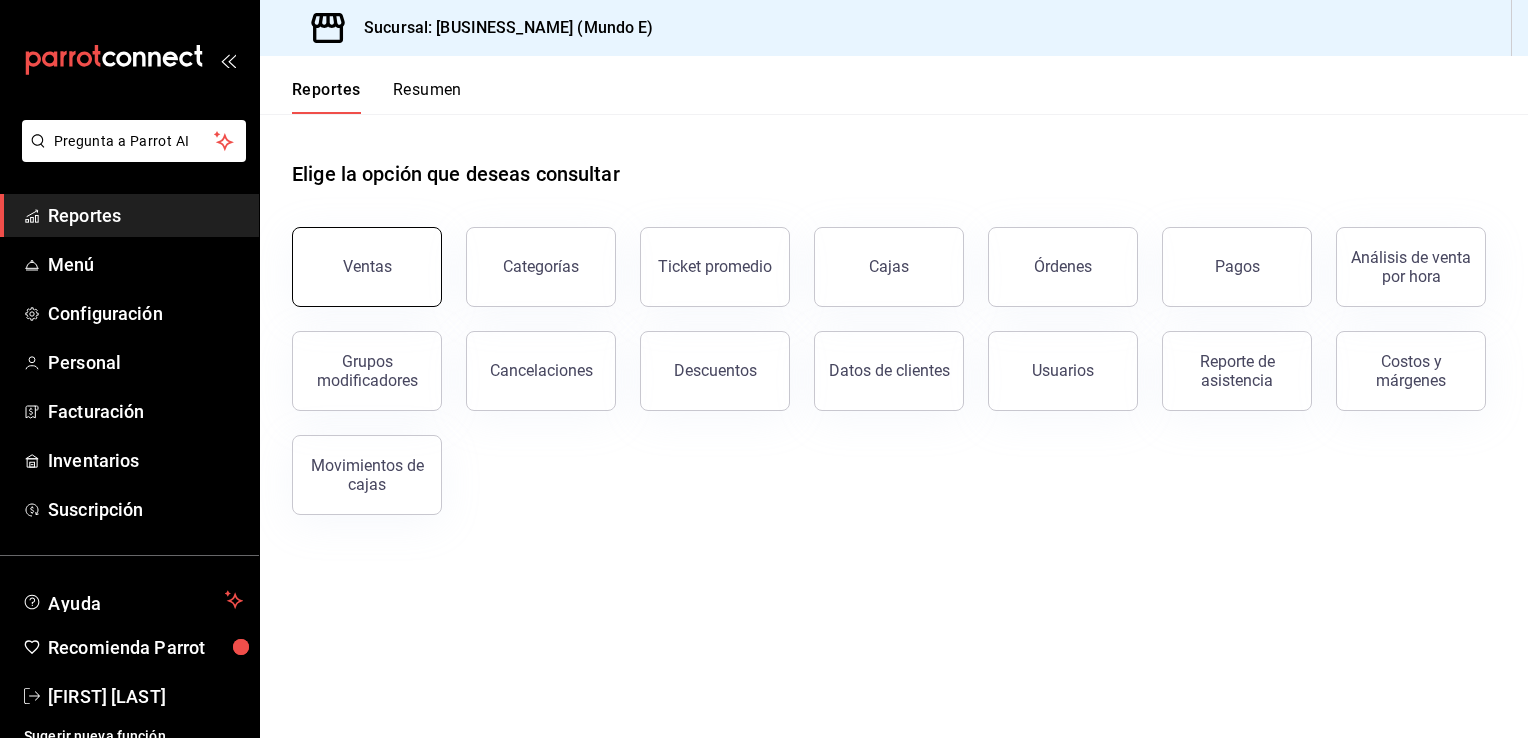 click on "Ventas" at bounding box center [367, 267] 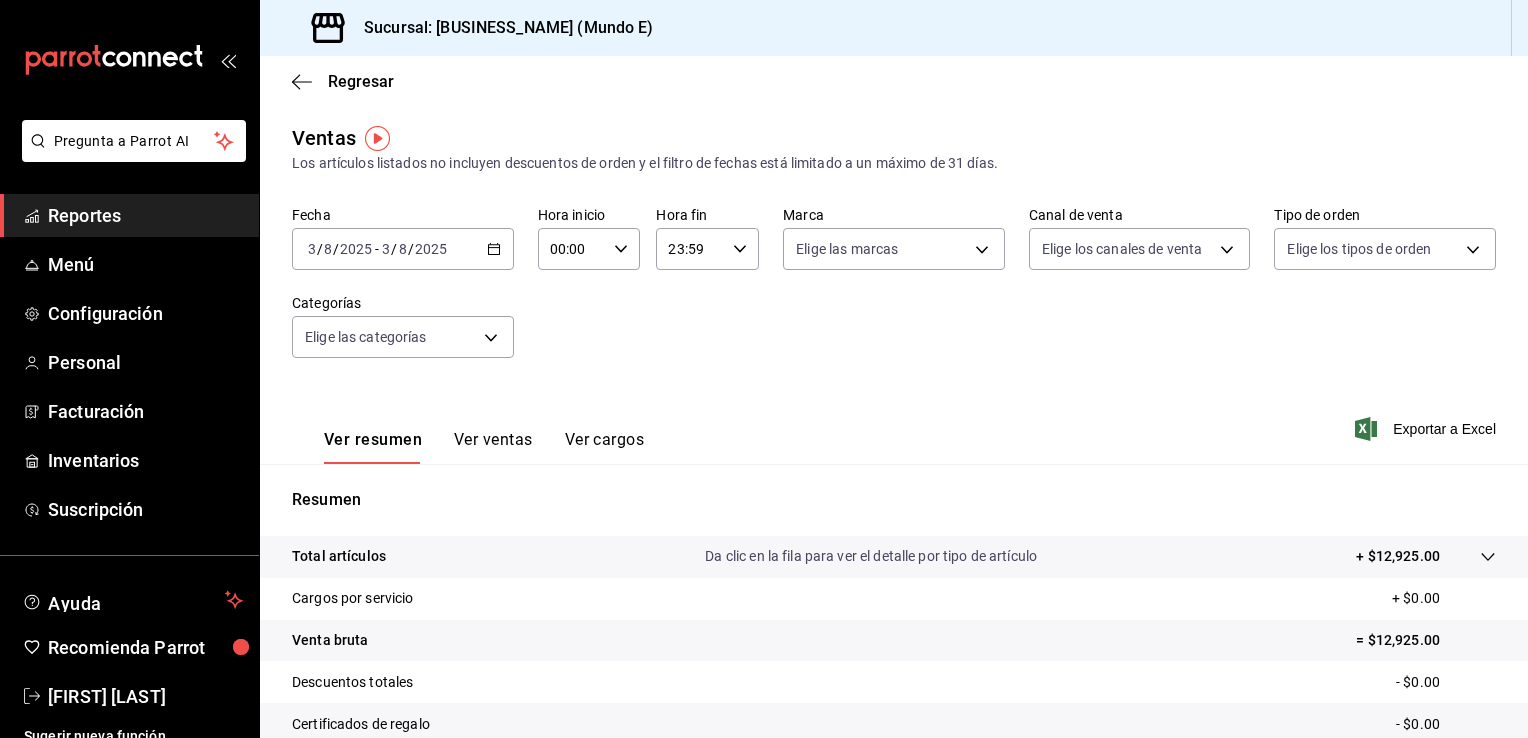 click on "2025-08-03 3 / 8 / 2025 - 2025-08-03 3 / 8 / 2025" at bounding box center [403, 249] 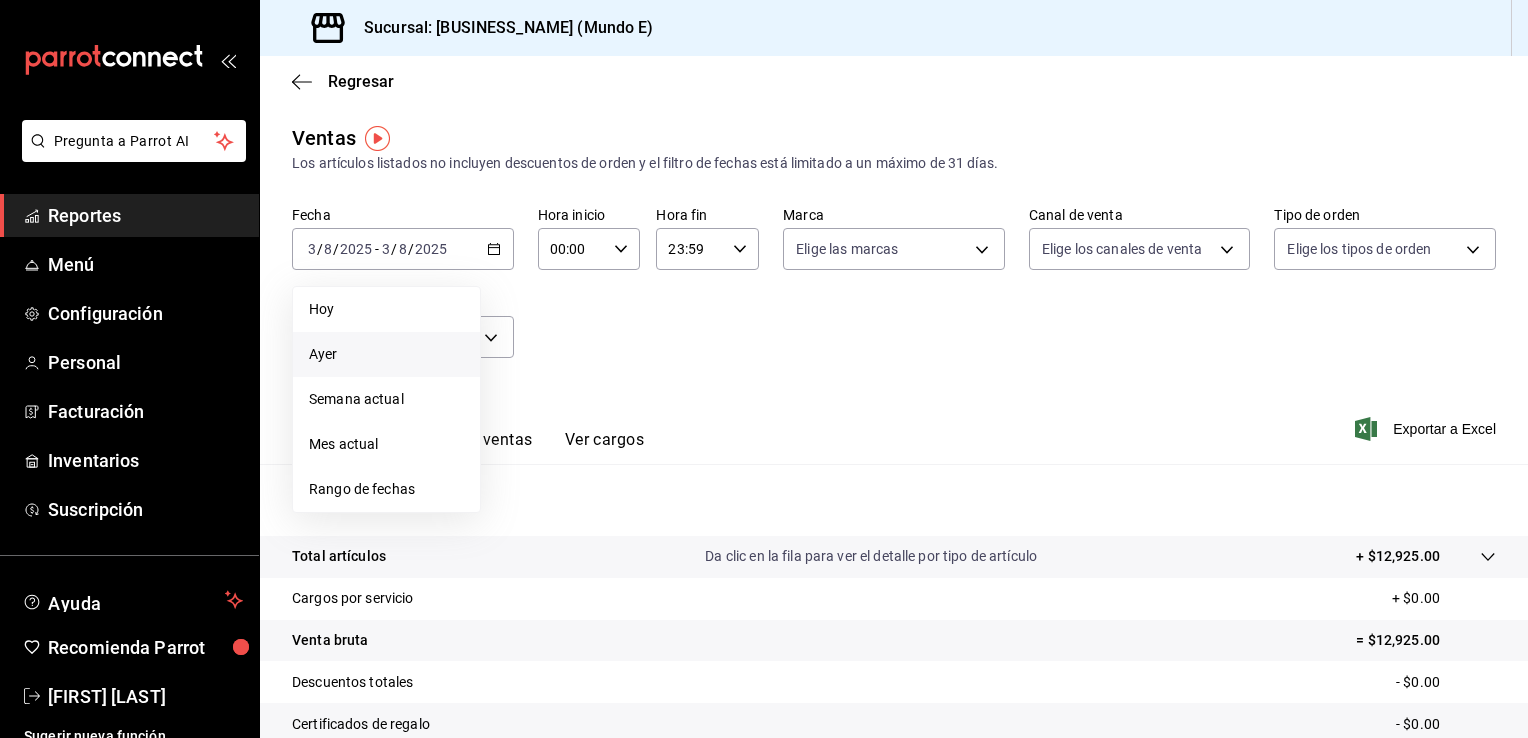 click on "Ayer" at bounding box center [386, 354] 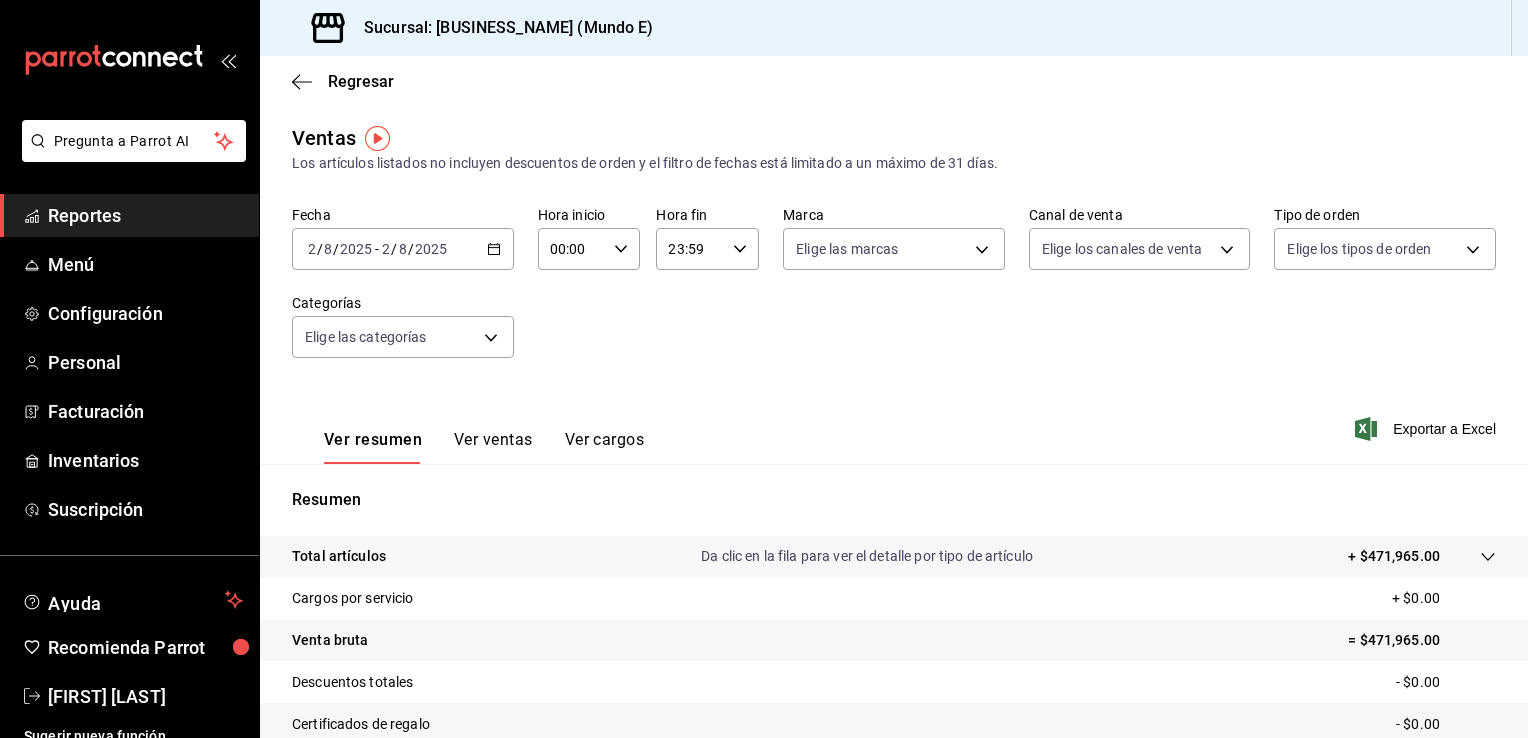 click on "Ver ventas" at bounding box center [493, 447] 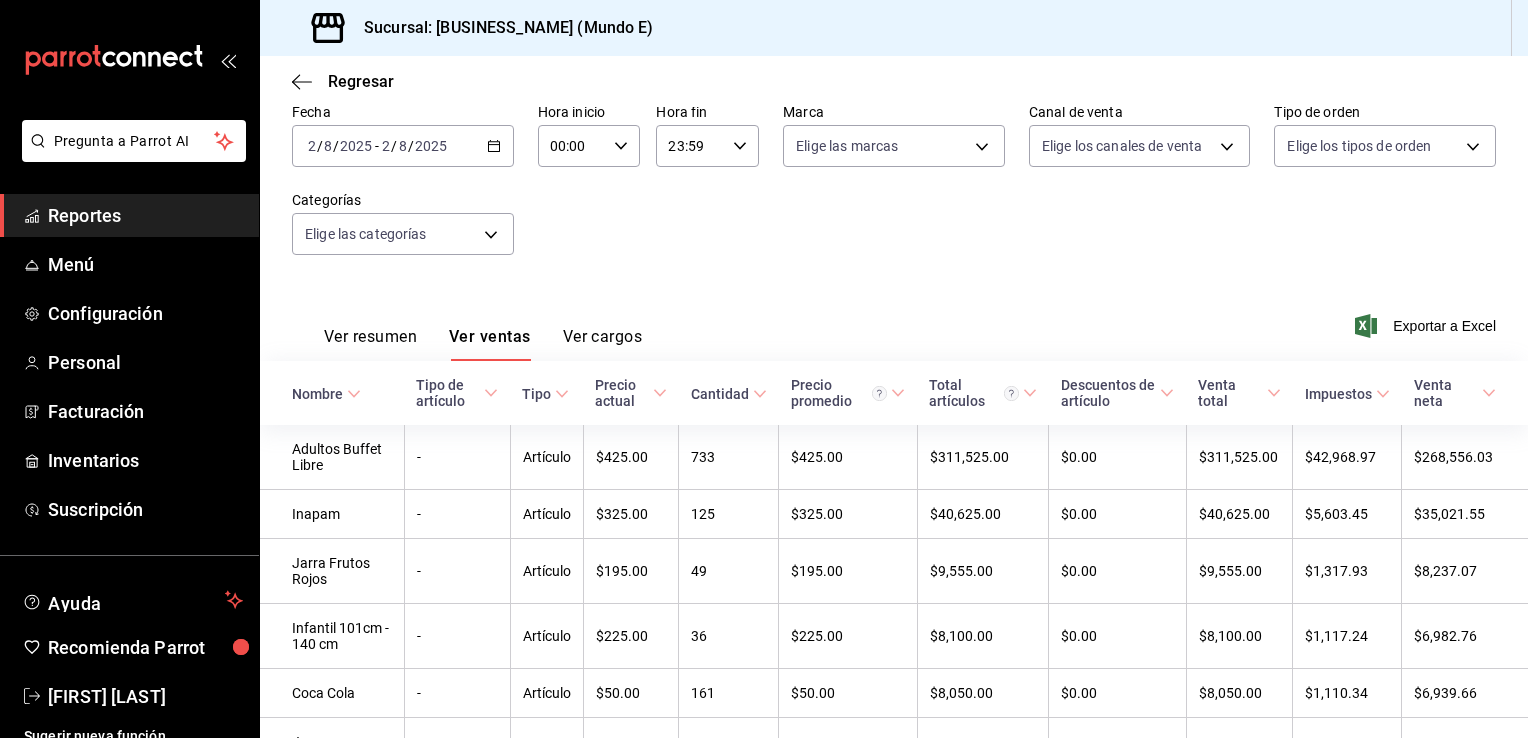 scroll, scrollTop: 120, scrollLeft: 0, axis: vertical 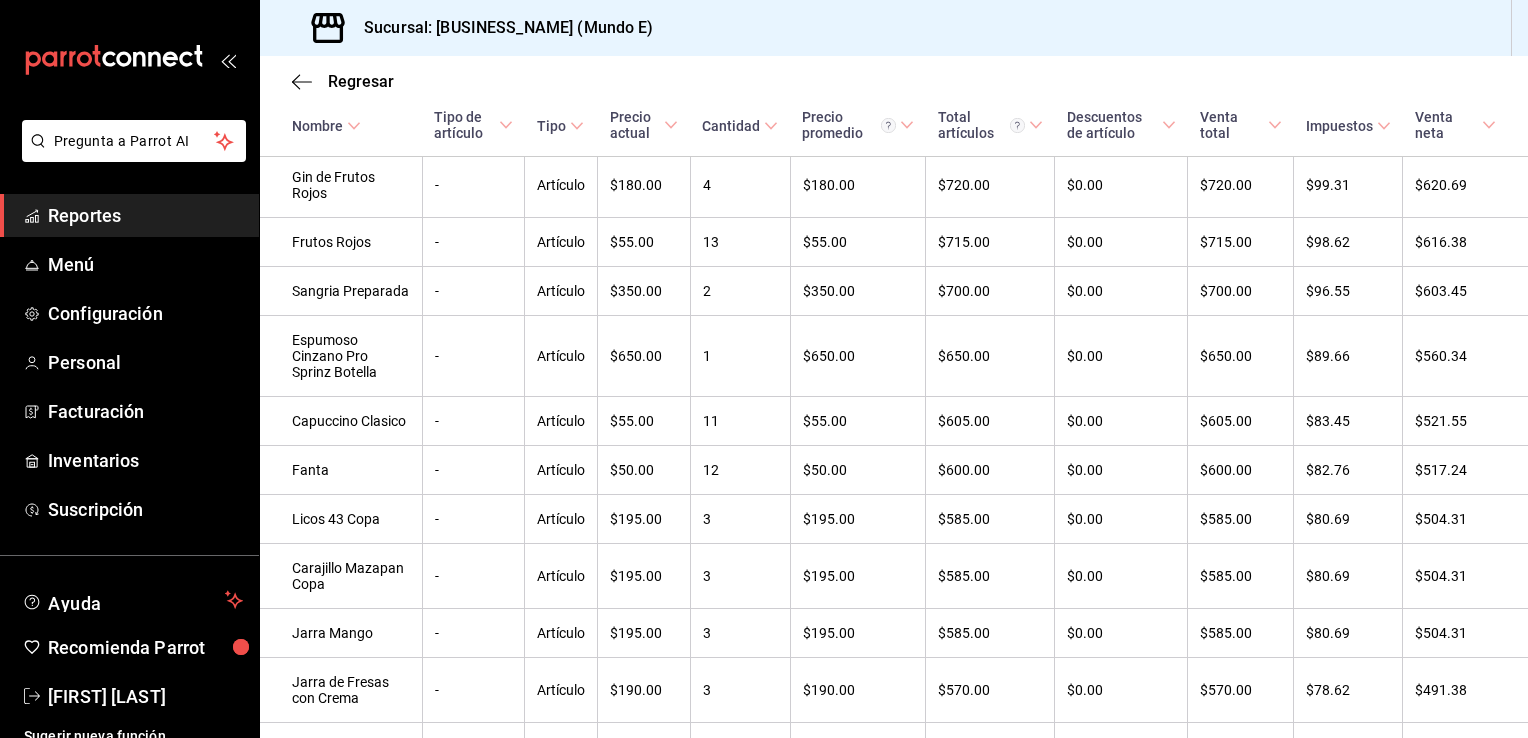 click on "Regresar" at bounding box center (894, 81) 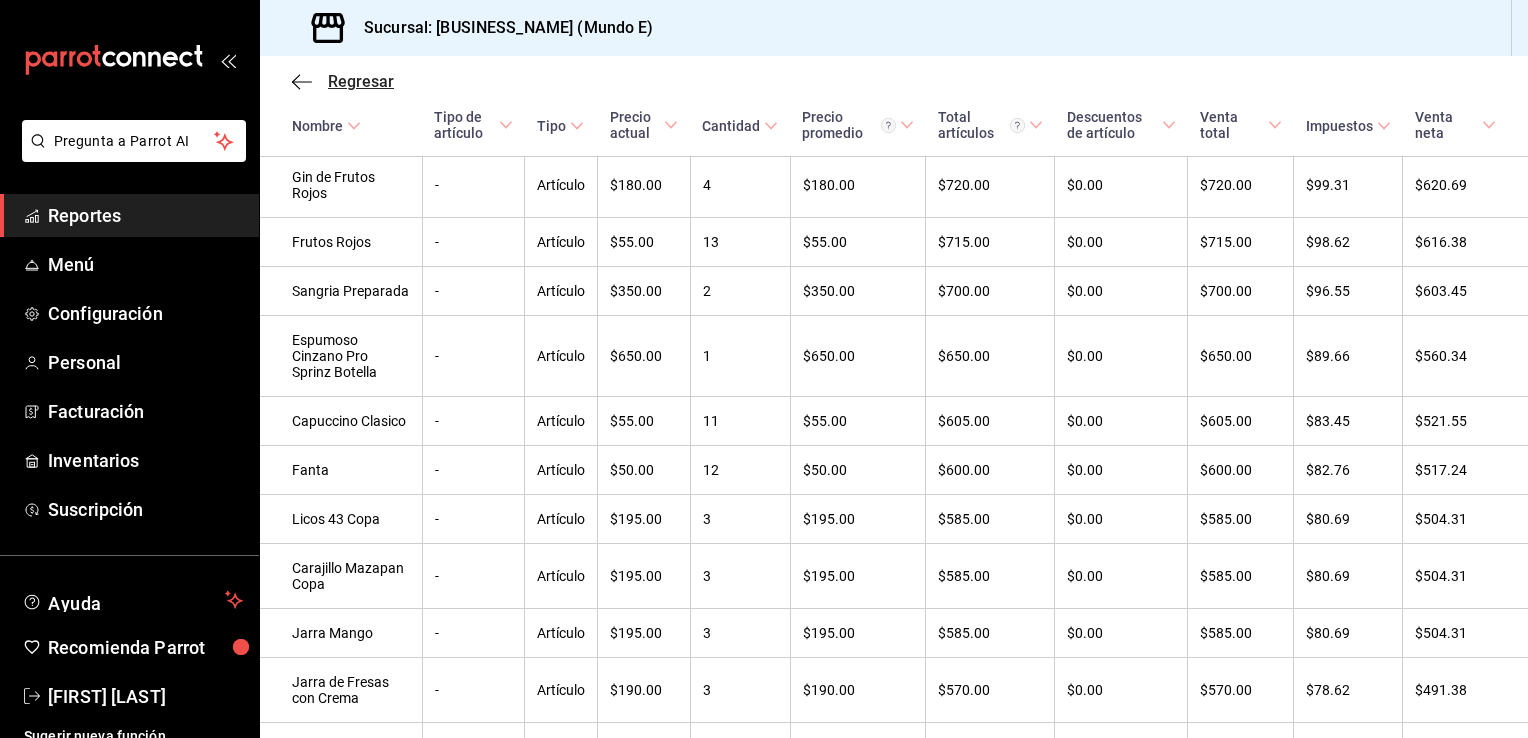 click 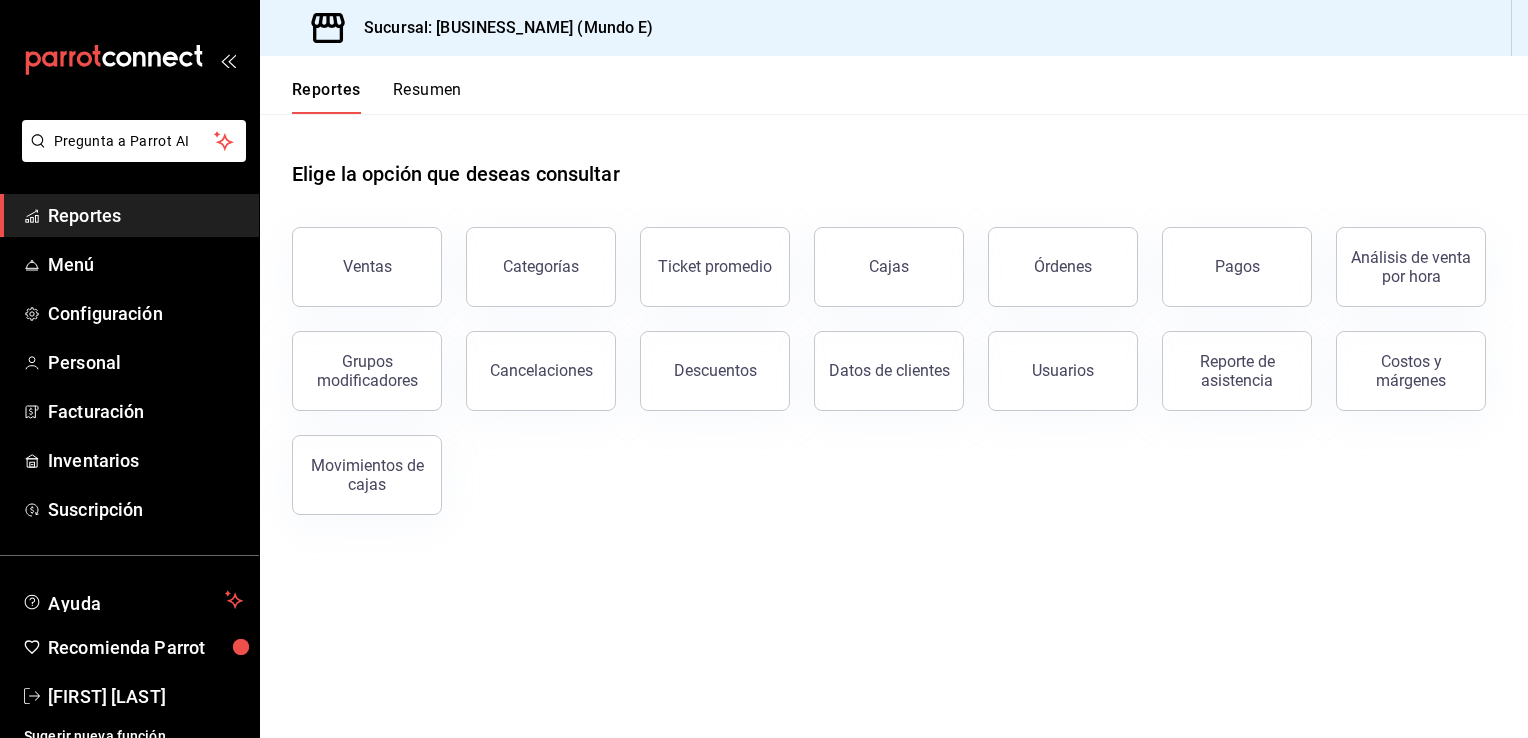 drag, startPoint x: 426, startPoint y: 86, endPoint x: 320, endPoint y: 99, distance: 106.7942 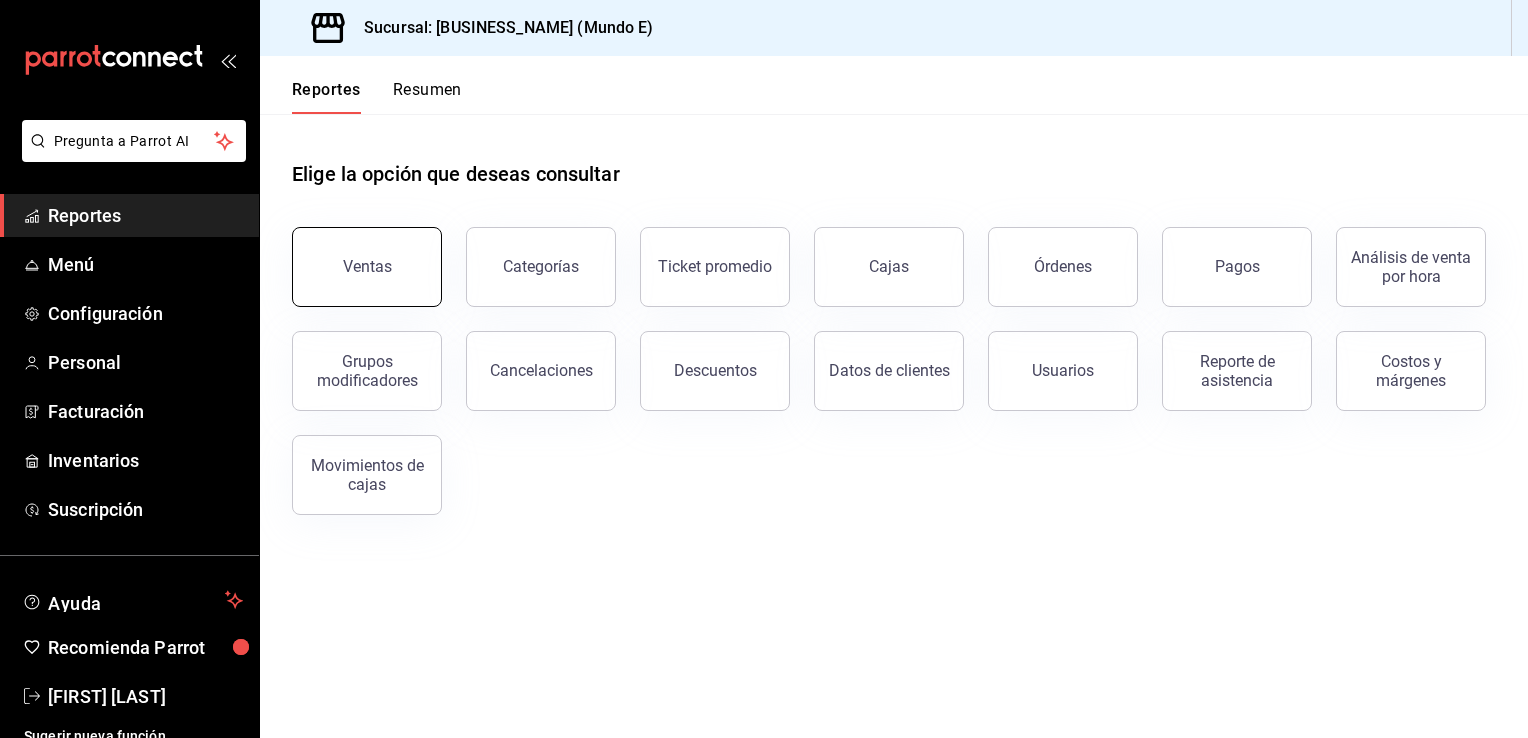 click on "Ventas" at bounding box center (367, 267) 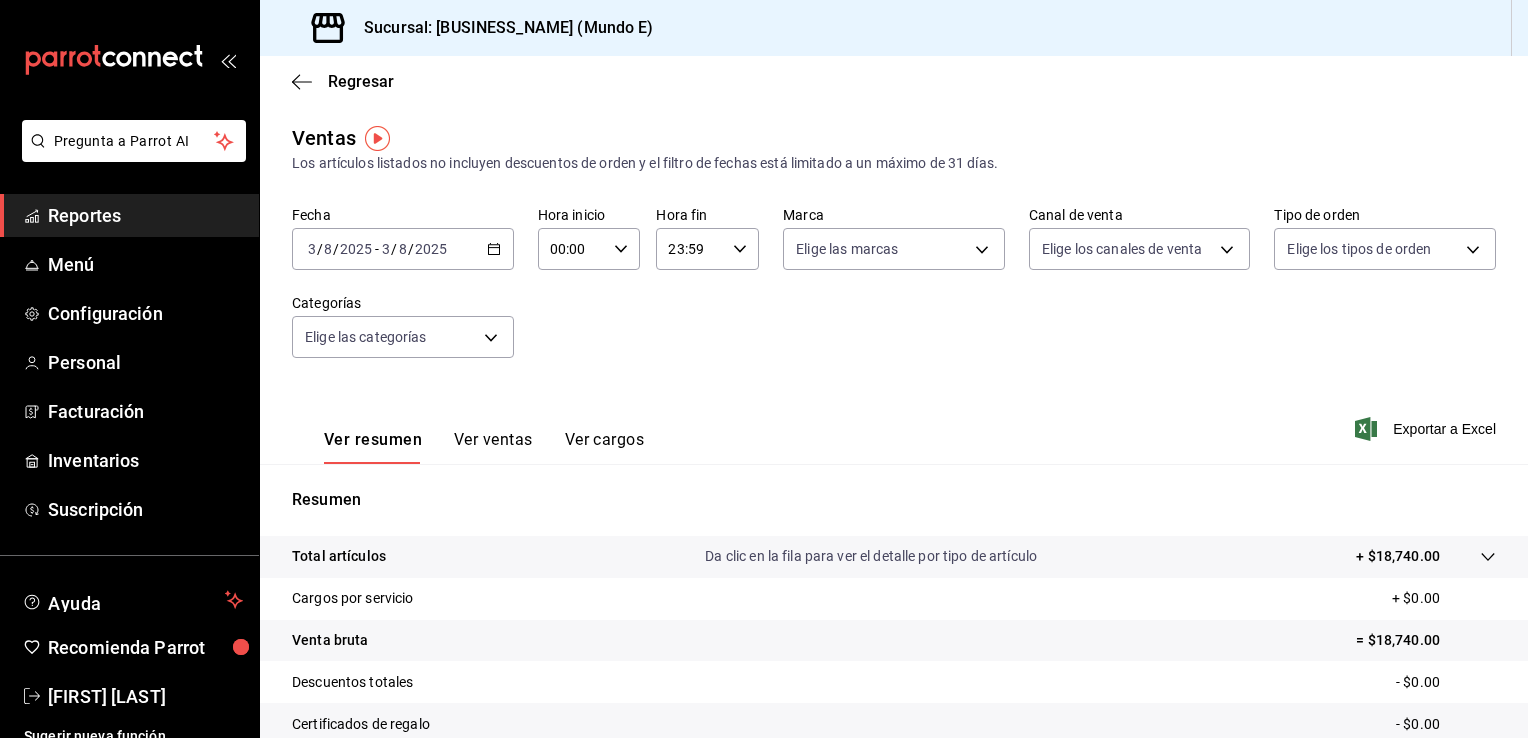 click on "Ver ventas" at bounding box center (493, 447) 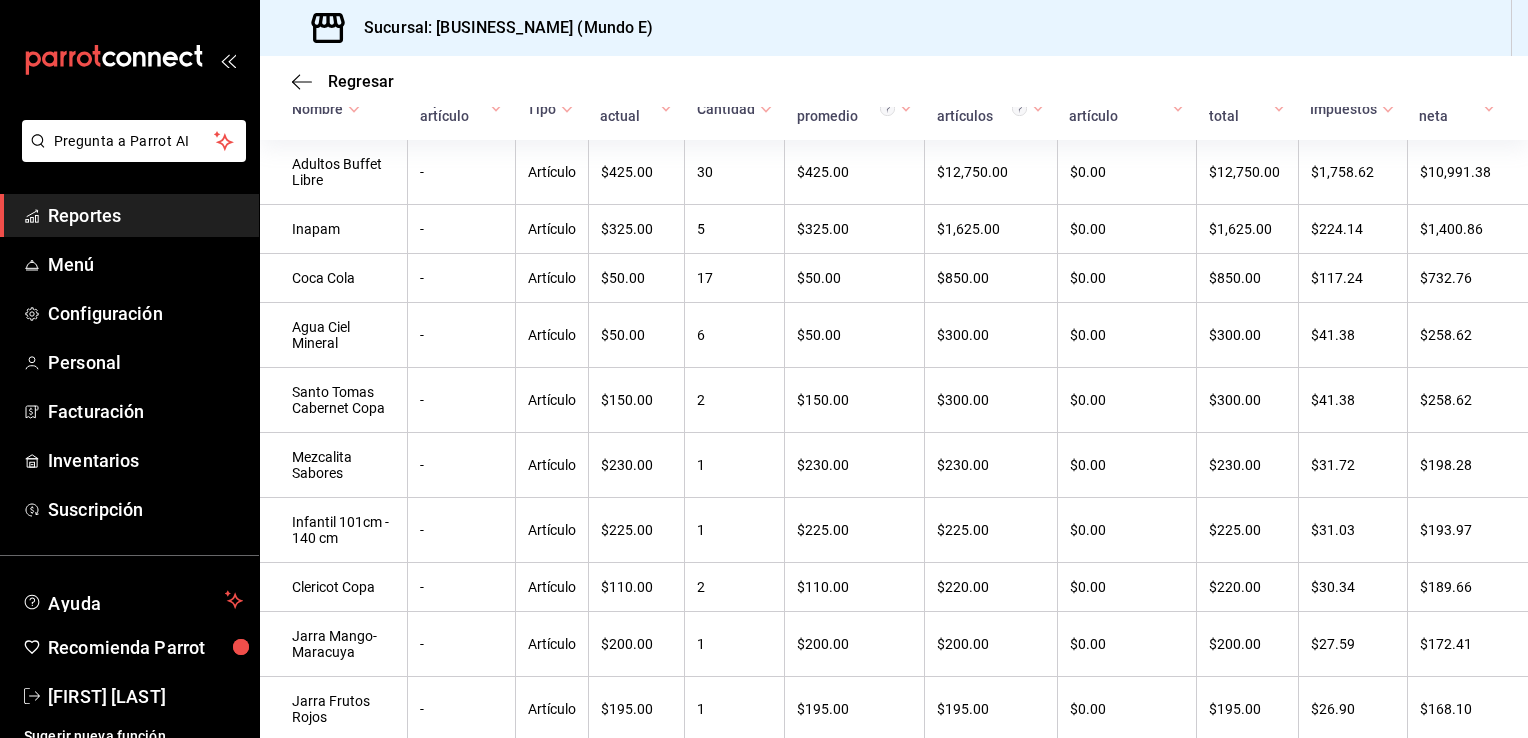 scroll, scrollTop: 400, scrollLeft: 0, axis: vertical 